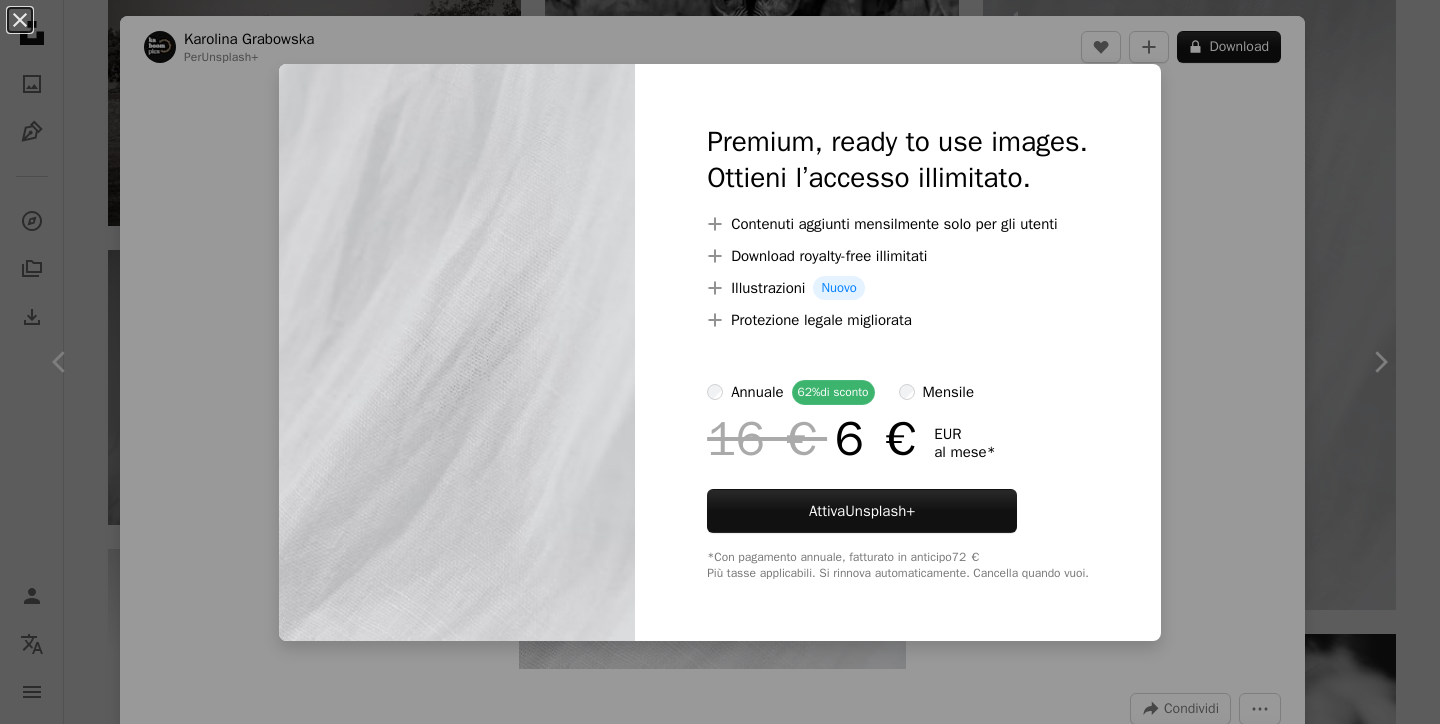 scroll, scrollTop: 25759, scrollLeft: 0, axis: vertical 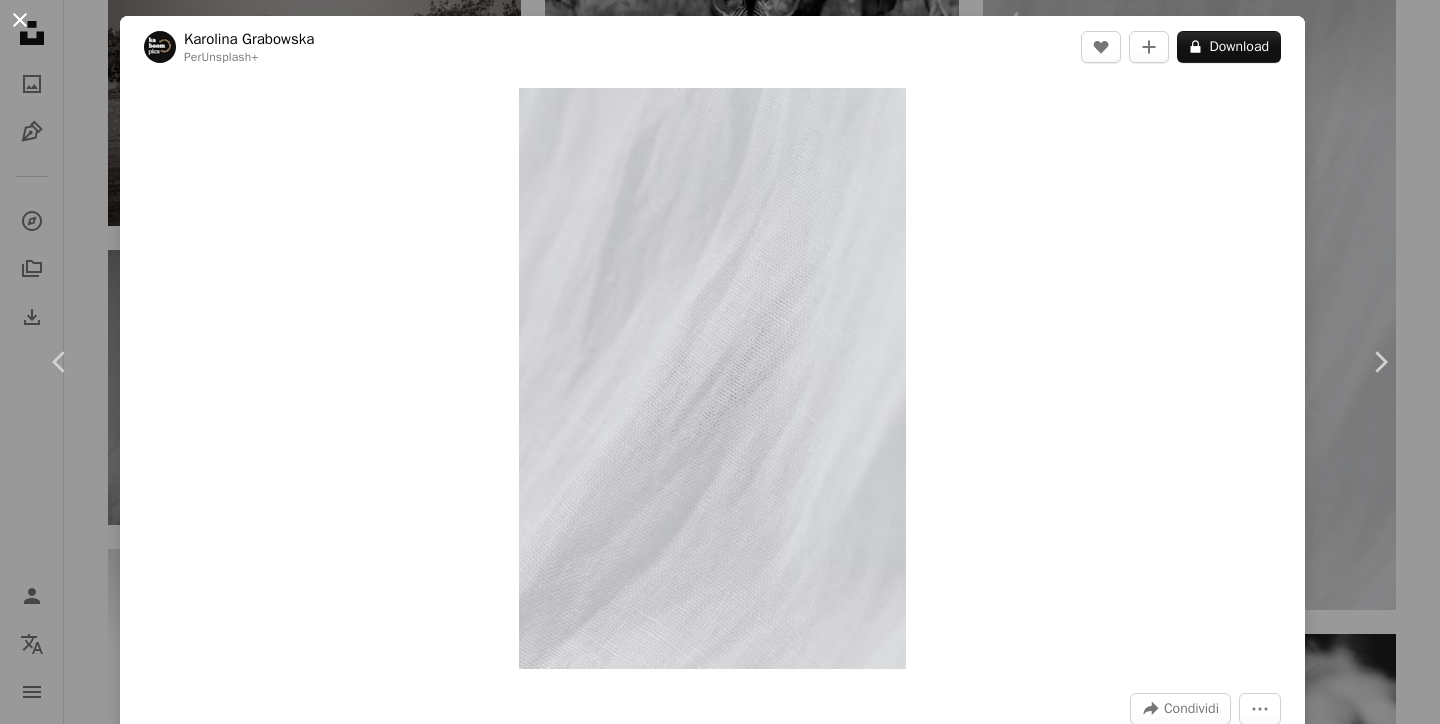 click on "An X shape" at bounding box center (20, 20) 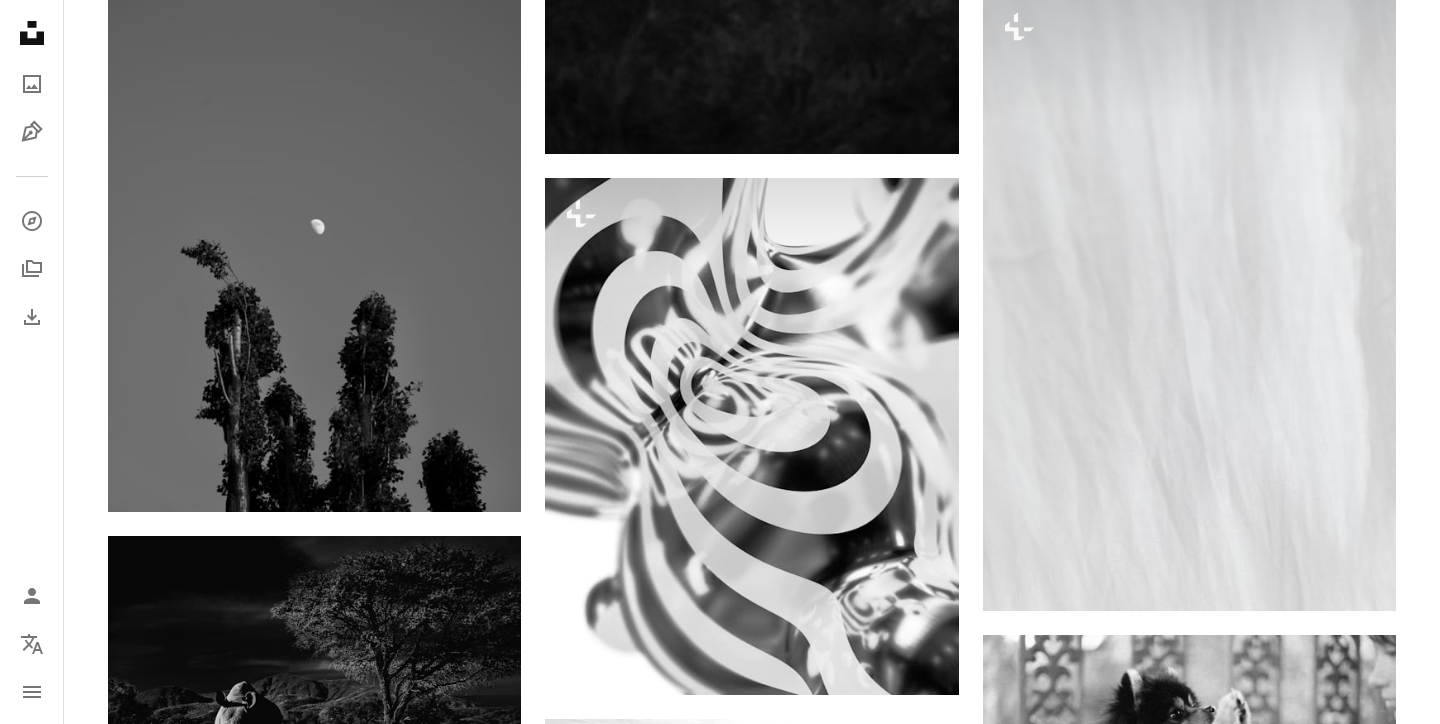 scroll, scrollTop: 29793, scrollLeft: 0, axis: vertical 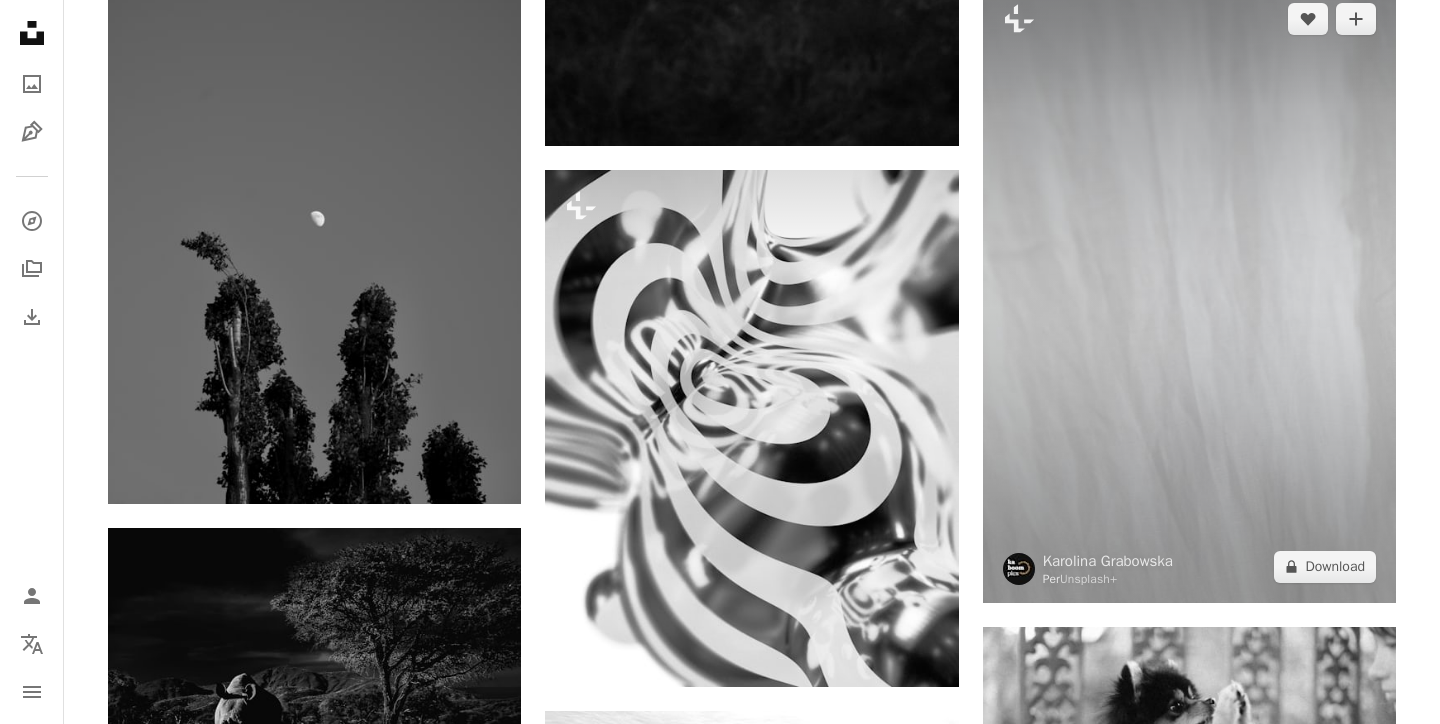 click at bounding box center (1189, 293) 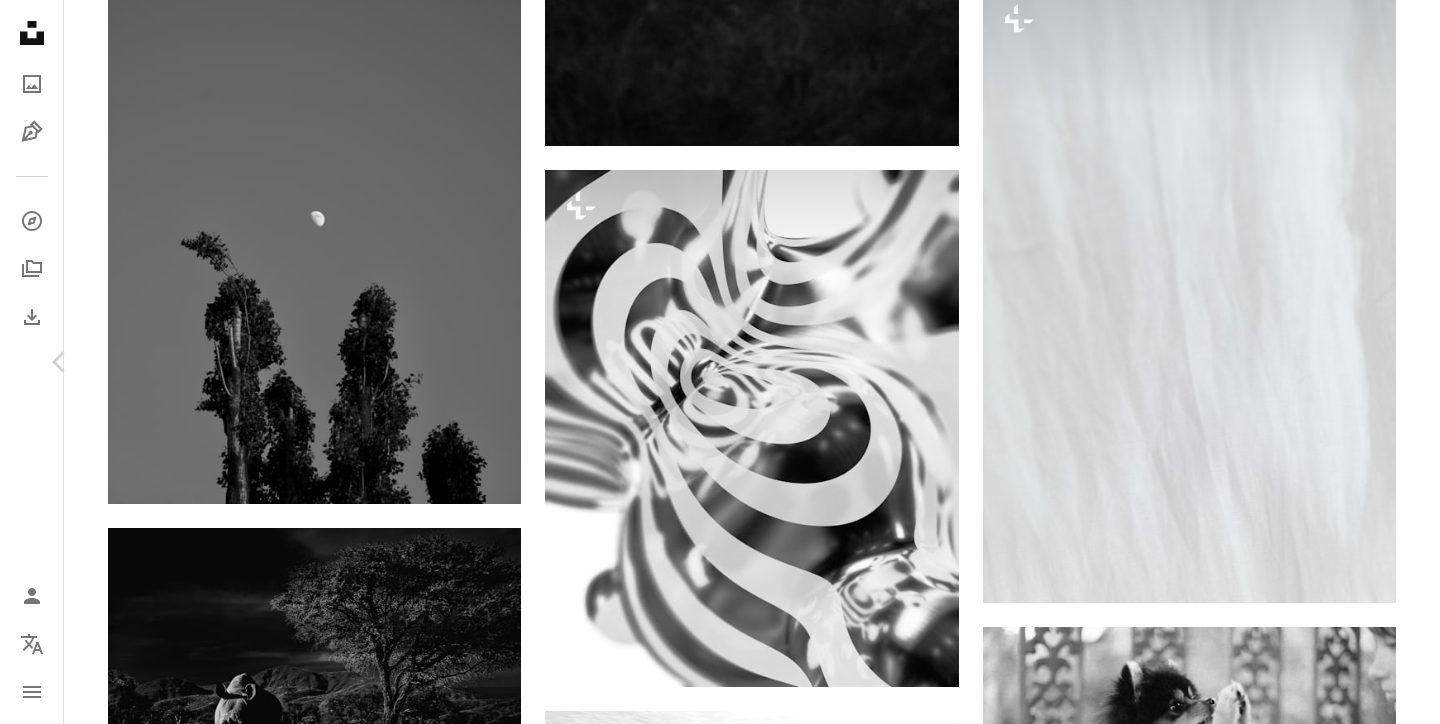 click on "A lock Download" at bounding box center (1229, 5551) 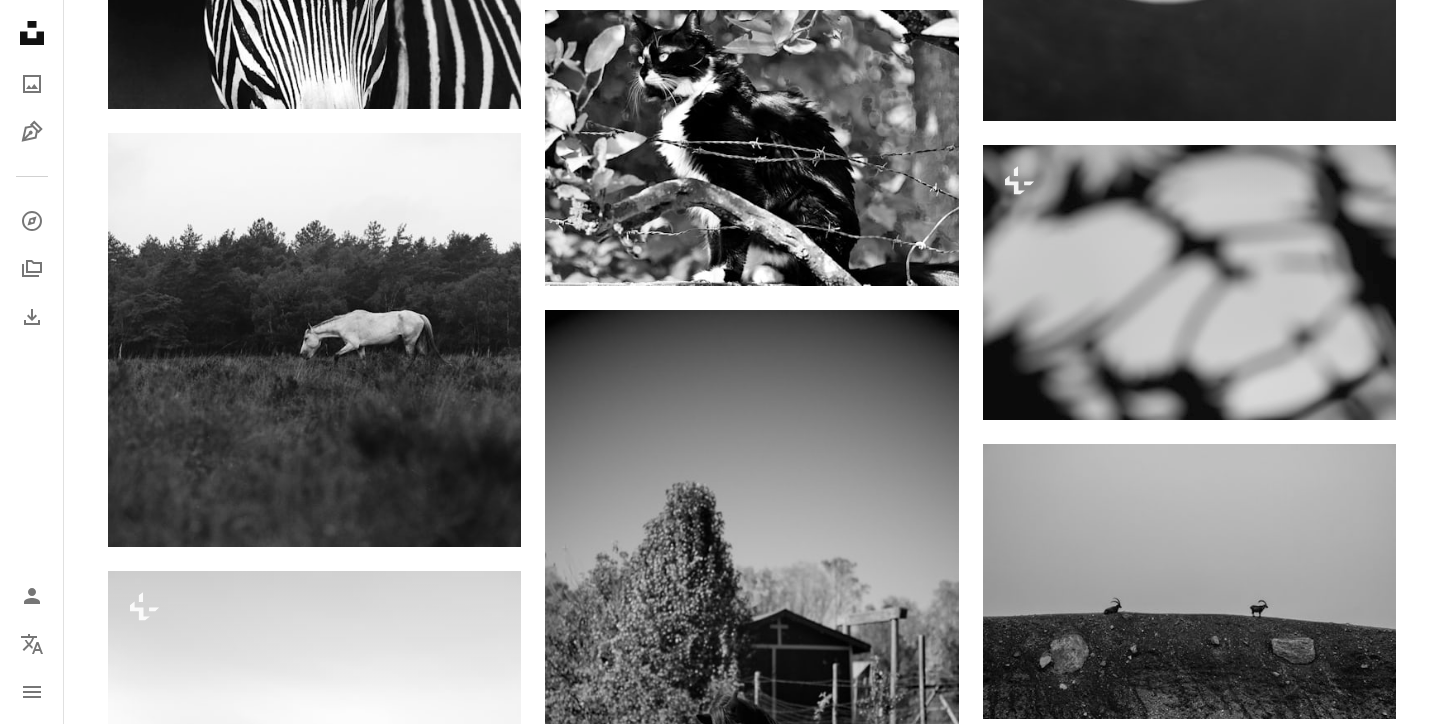 scroll, scrollTop: 35629, scrollLeft: 0, axis: vertical 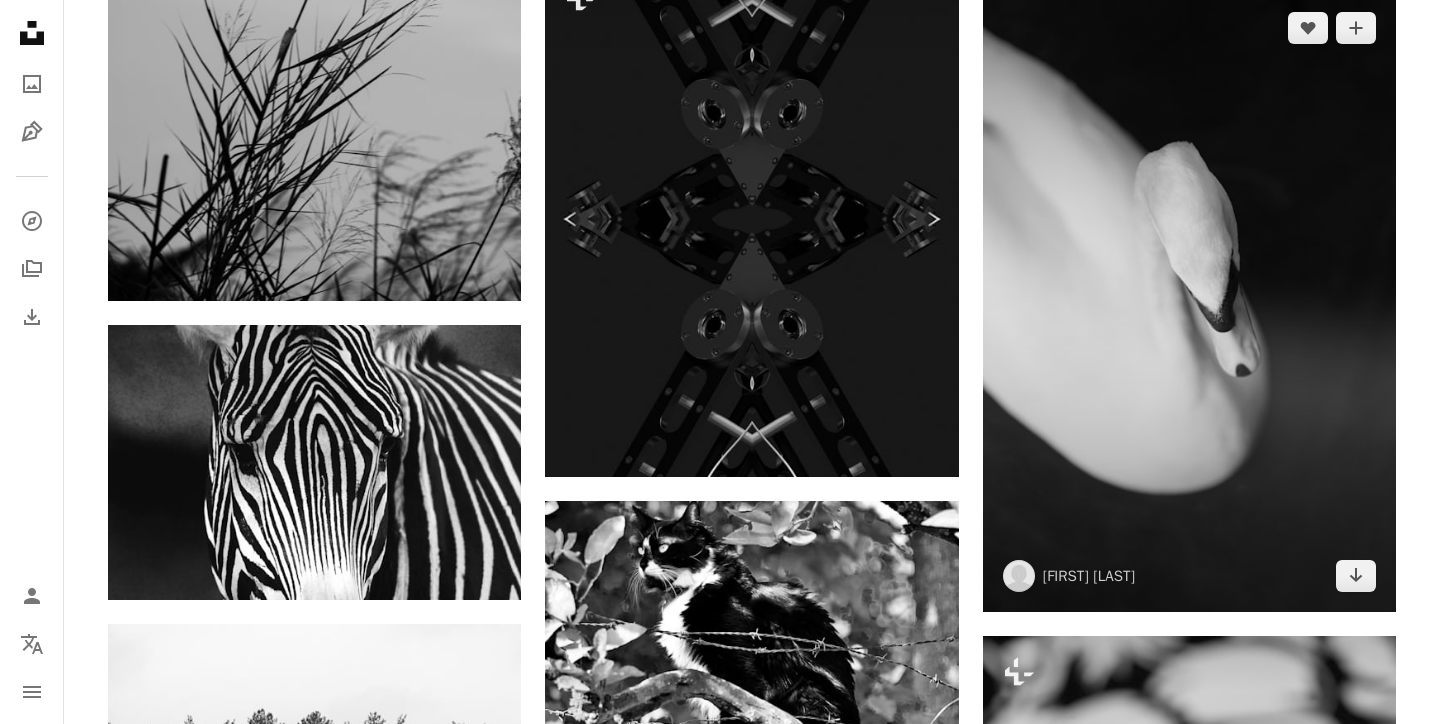 click at bounding box center (1189, 302) 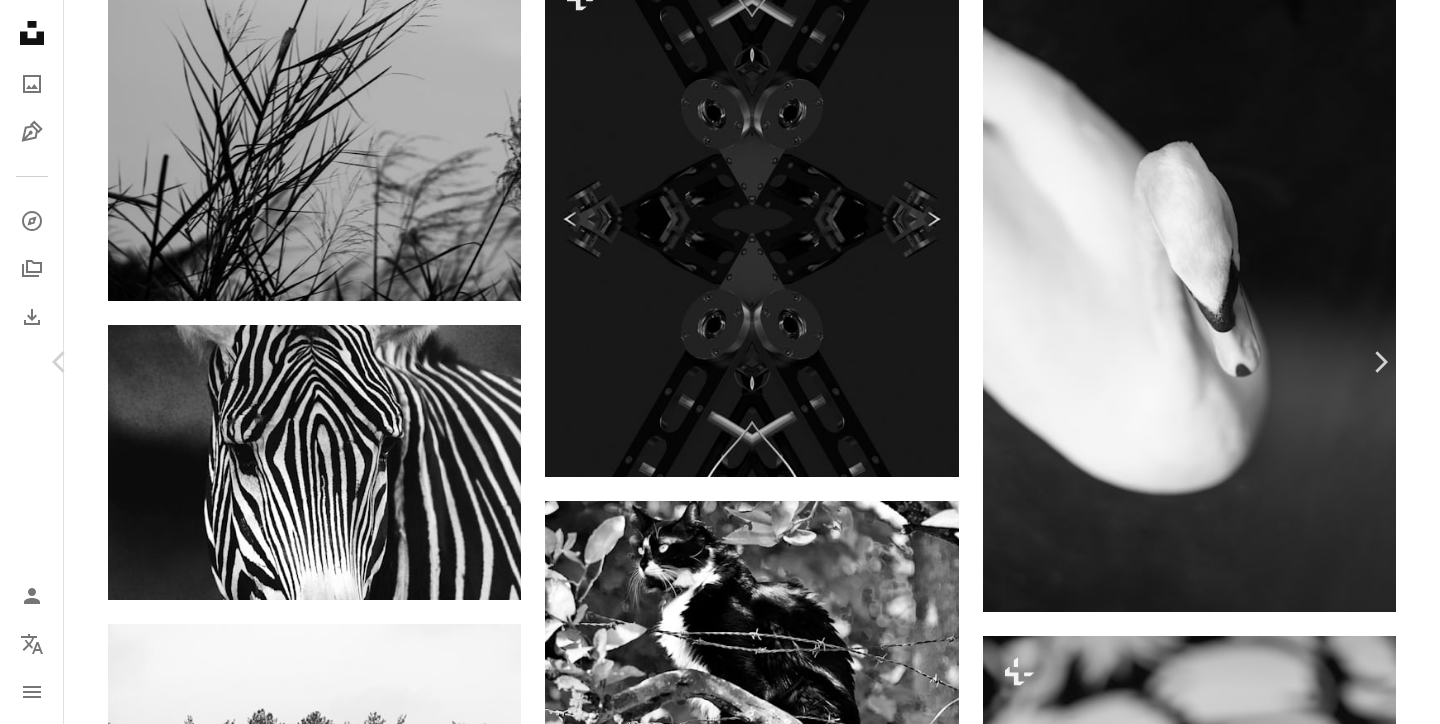 click on "An X shape" at bounding box center (20, 20) 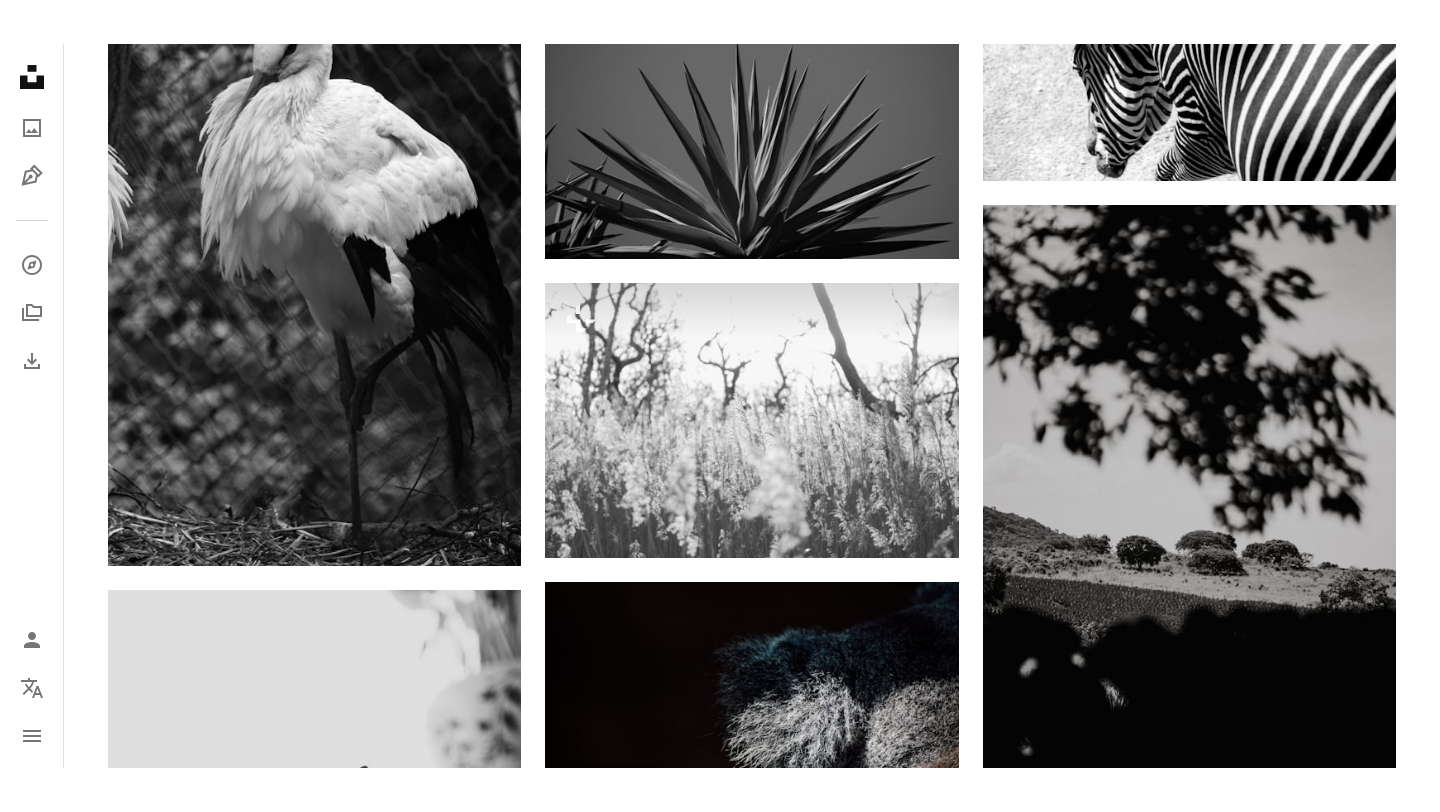 scroll, scrollTop: 52633, scrollLeft: 0, axis: vertical 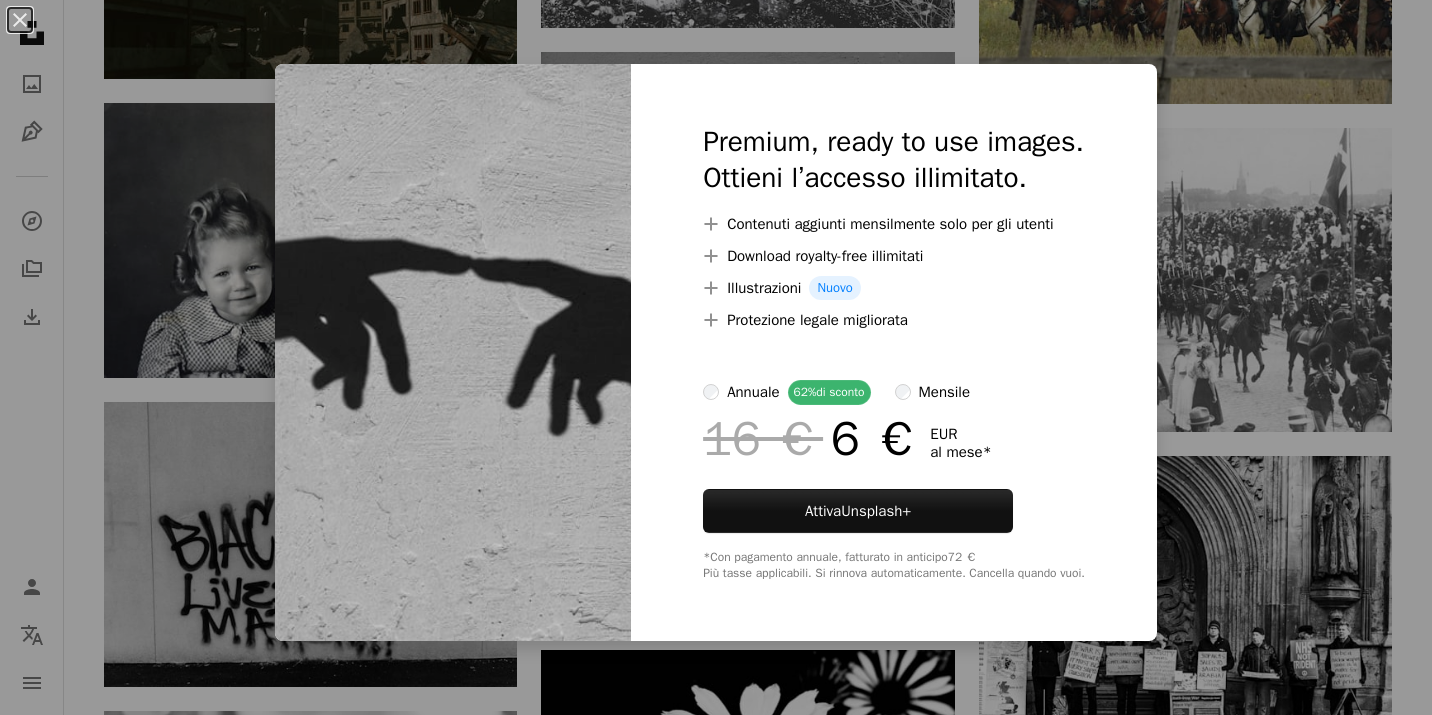 click on "An X shape Premium, ready to use images. Ottieni l’accesso illimitato. A plus sign Contenuti aggiunti mensilmente solo per gli utenti A plus sign Download royalty-free illimitati A plus sign Illustrazioni  Nuovo A plus sign Protezione legale migliorata annuale 62%  di sconto mensile 16 €   6 € EUR al mese * Attiva  Unsplash+ *Con pagamento annuale, fatturato in anticipo  72 € Più tasse applicabili. Si rinnova automaticamente. Cancella quando vuoi." at bounding box center [716, 357] 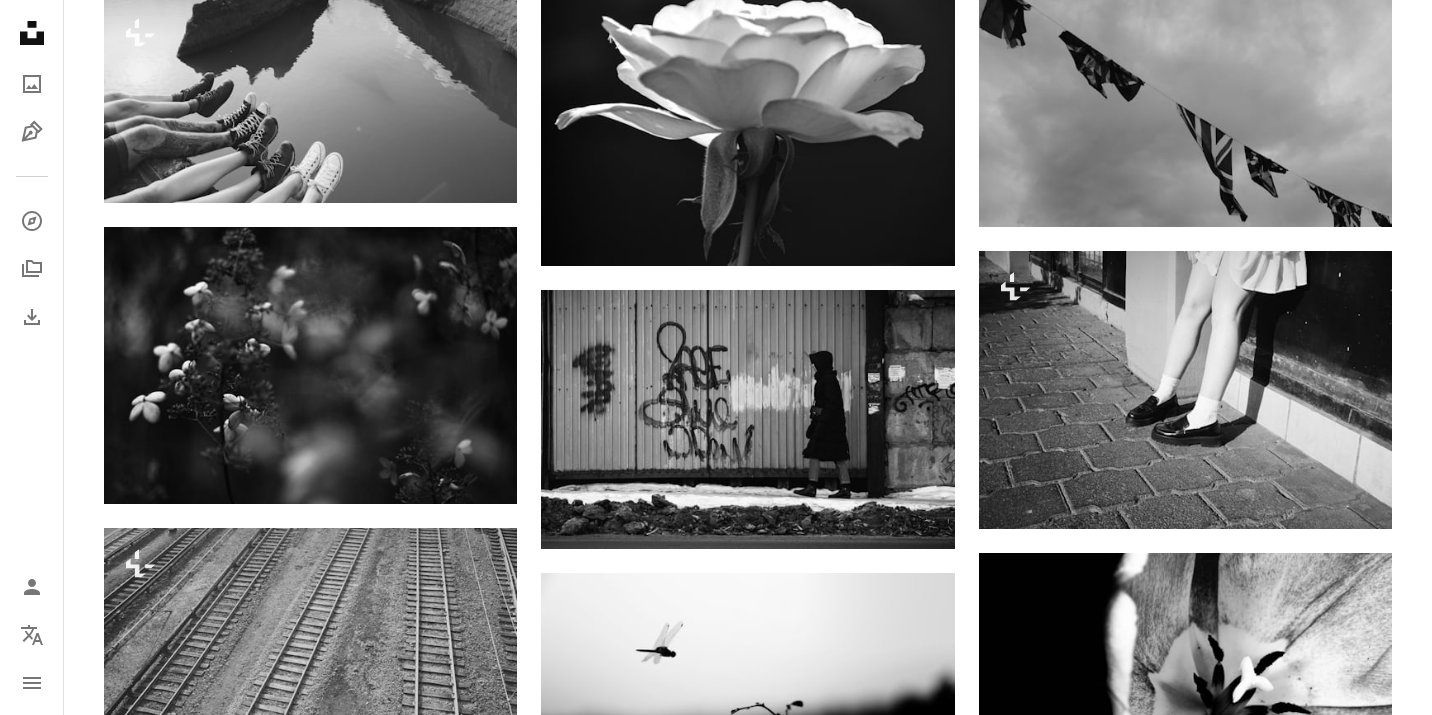 scroll, scrollTop: 25551, scrollLeft: 0, axis: vertical 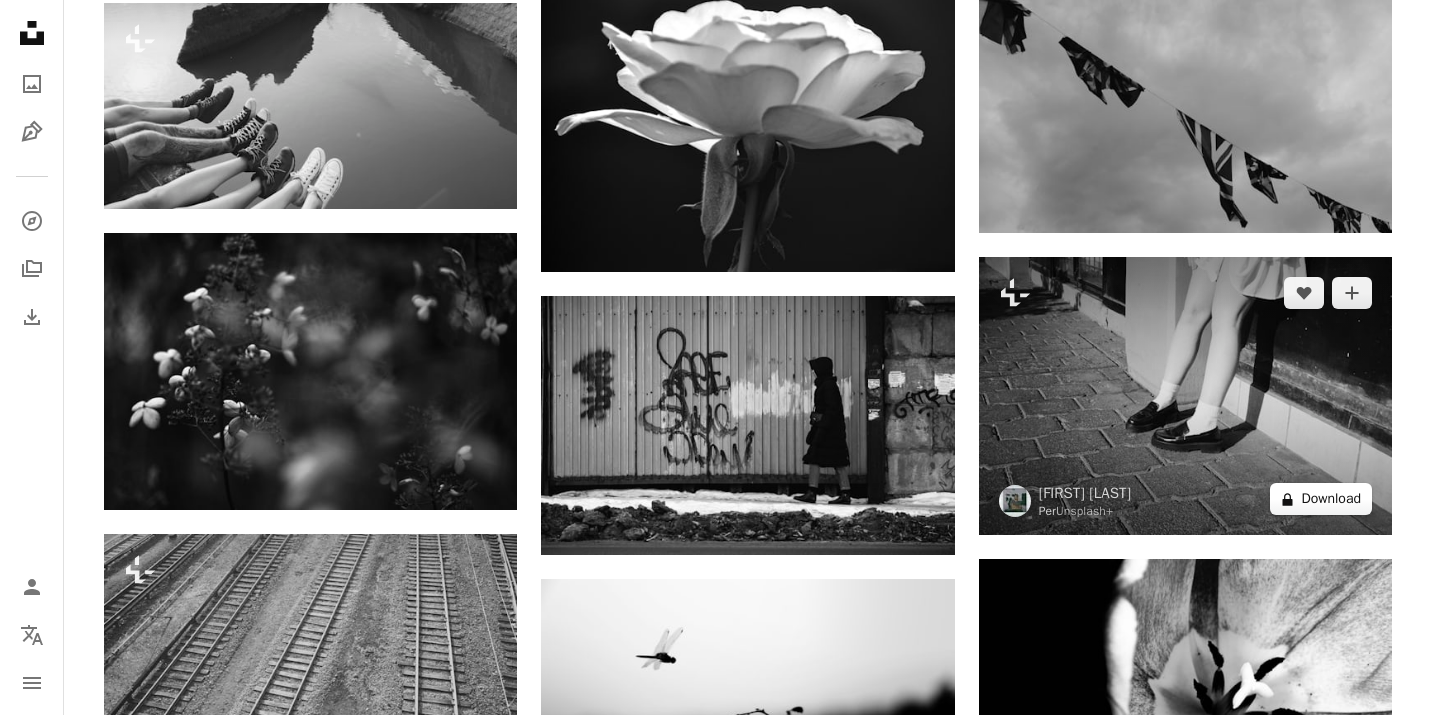 click on "A lock Download" at bounding box center [1321, 499] 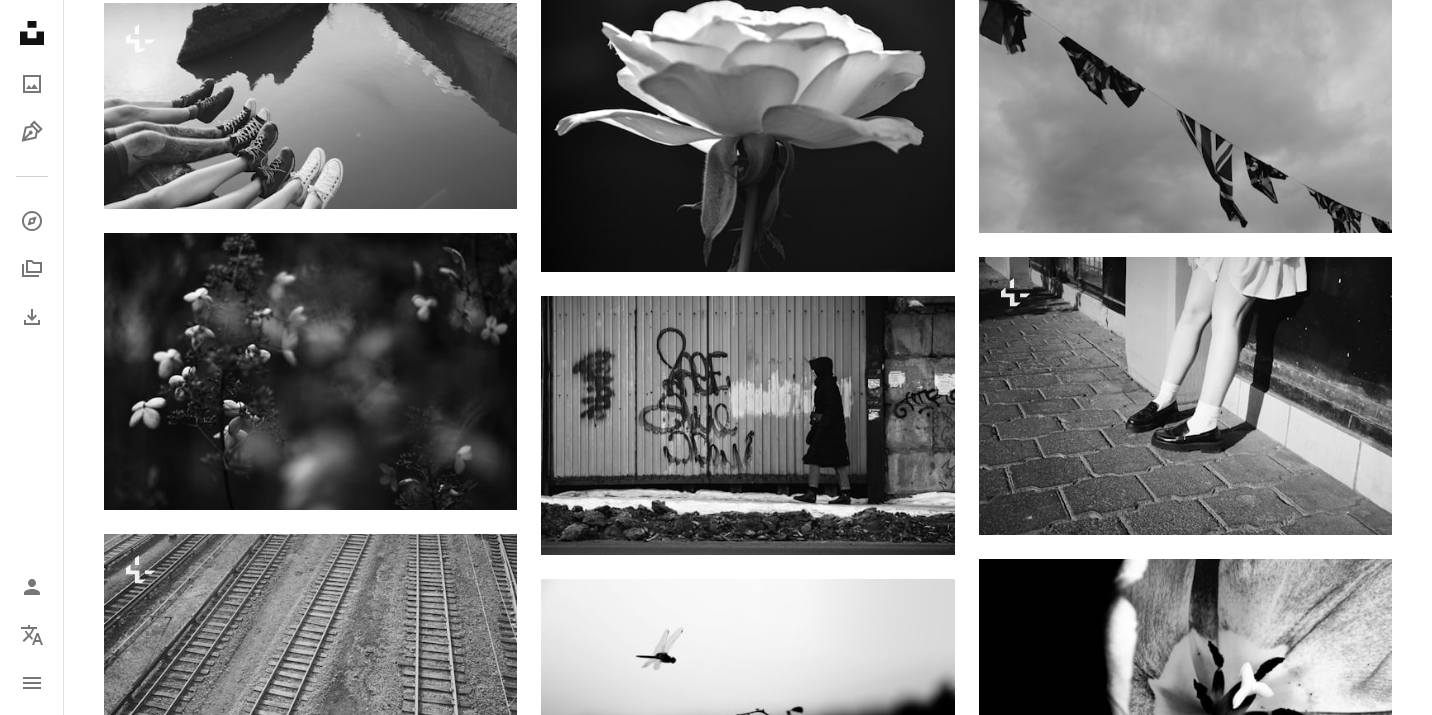 click on "An X shape Premium, ready to use images. Ottieni l’accesso illimitato. A plus sign Contenuti aggiunti mensilmente solo per gli utenti A plus sign Download royalty-free illimitati A plus sign Illustrazioni  Nuovo A plus sign Protezione legale migliorata annuale 62%  di sconto mensile 16 €   6 € EUR al mese * Attiva  Unsplash+ *Con pagamento annuale, fatturato in anticipo  72 € Più tasse applicabili. Si rinnova automaticamente. Cancella quando vuoi." at bounding box center [716, 5101] 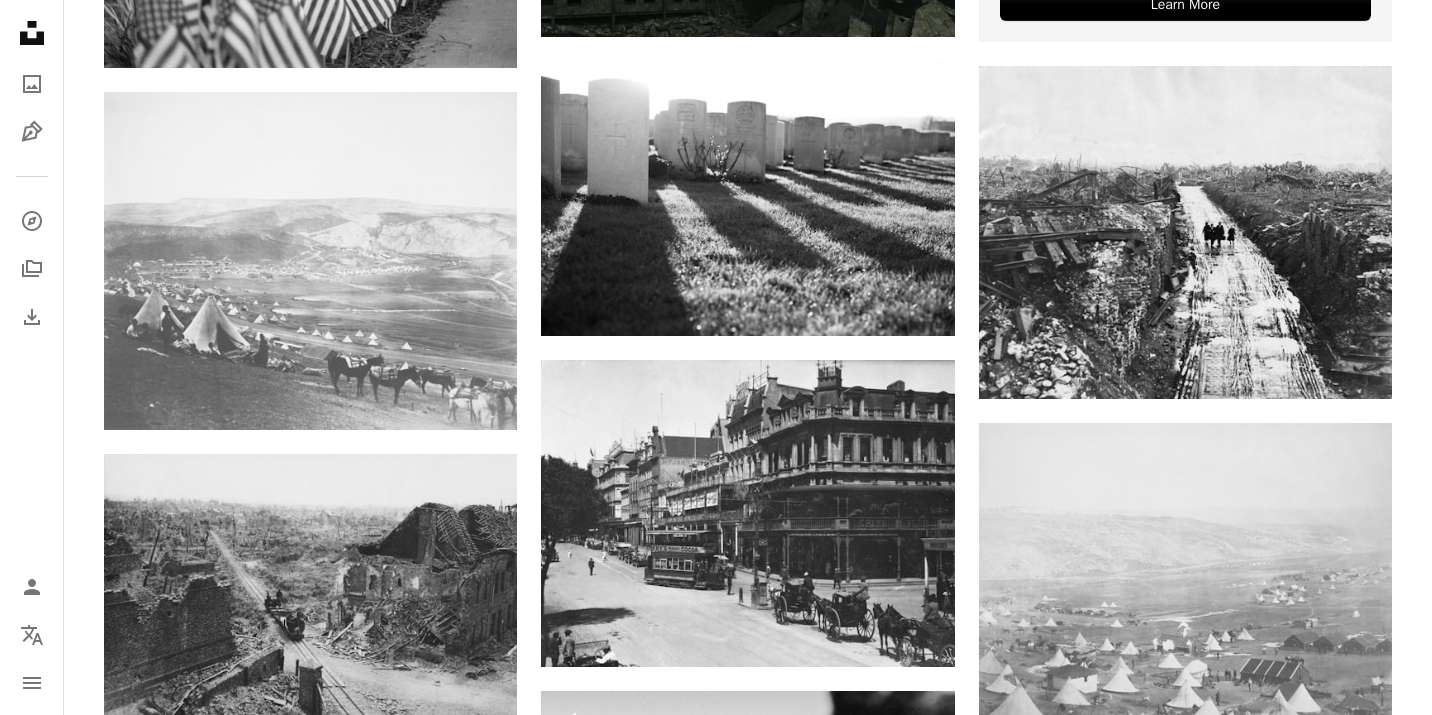 scroll, scrollTop: 0, scrollLeft: 0, axis: both 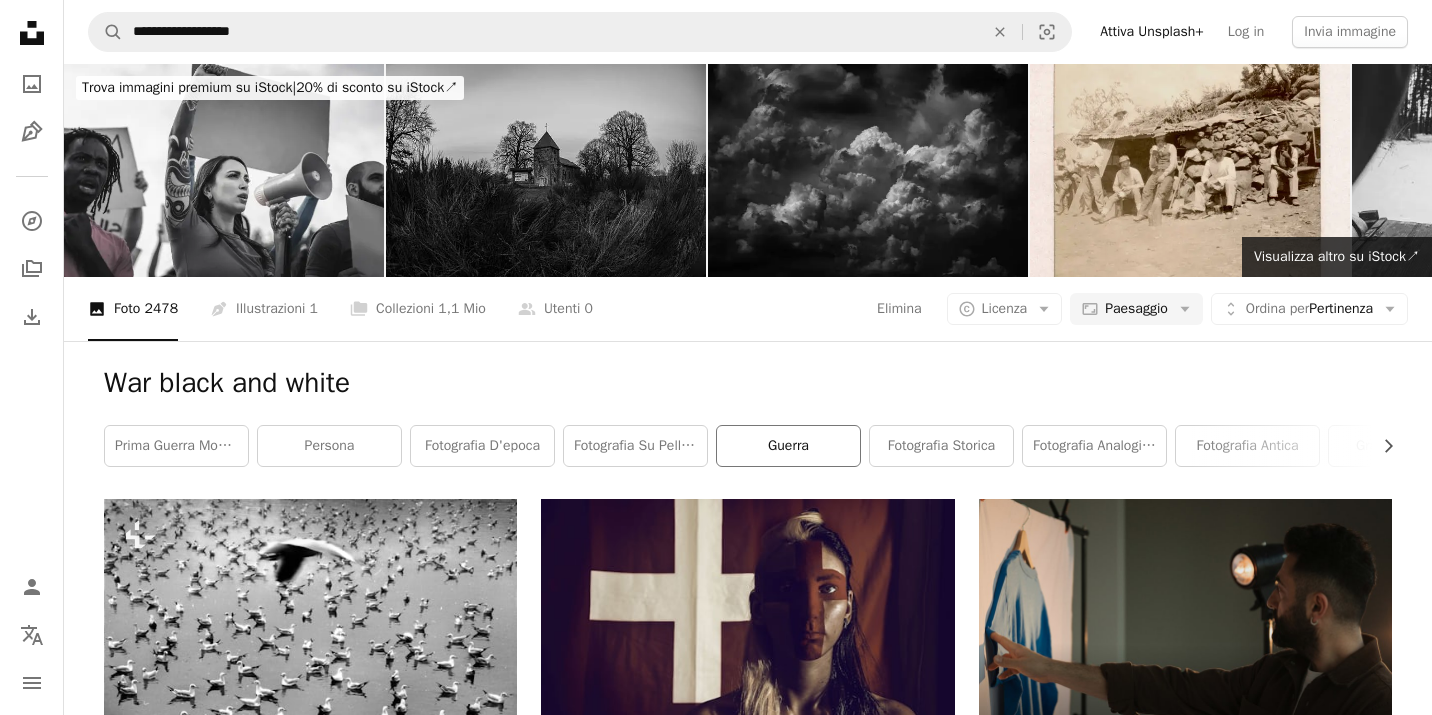 click on "Guerra" at bounding box center [788, 446] 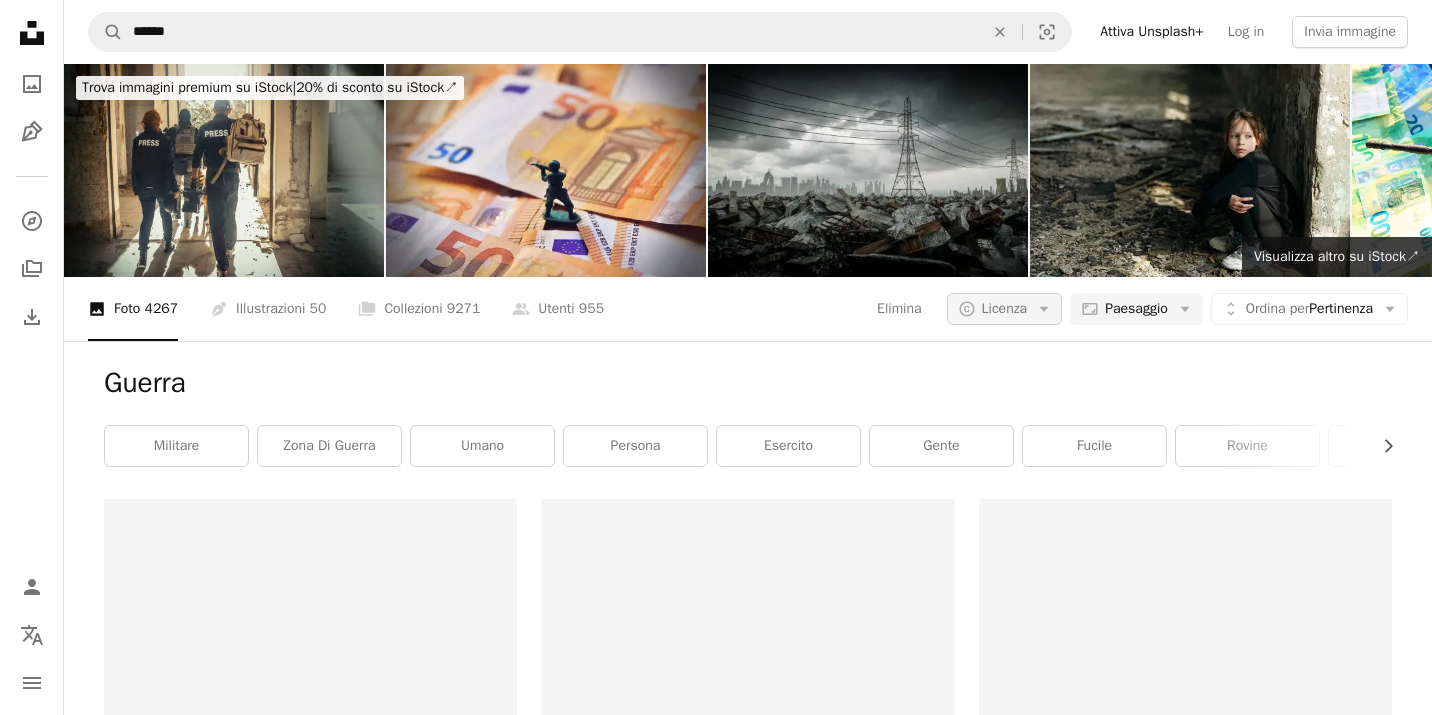 click on "Licenza" at bounding box center [1005, 309] 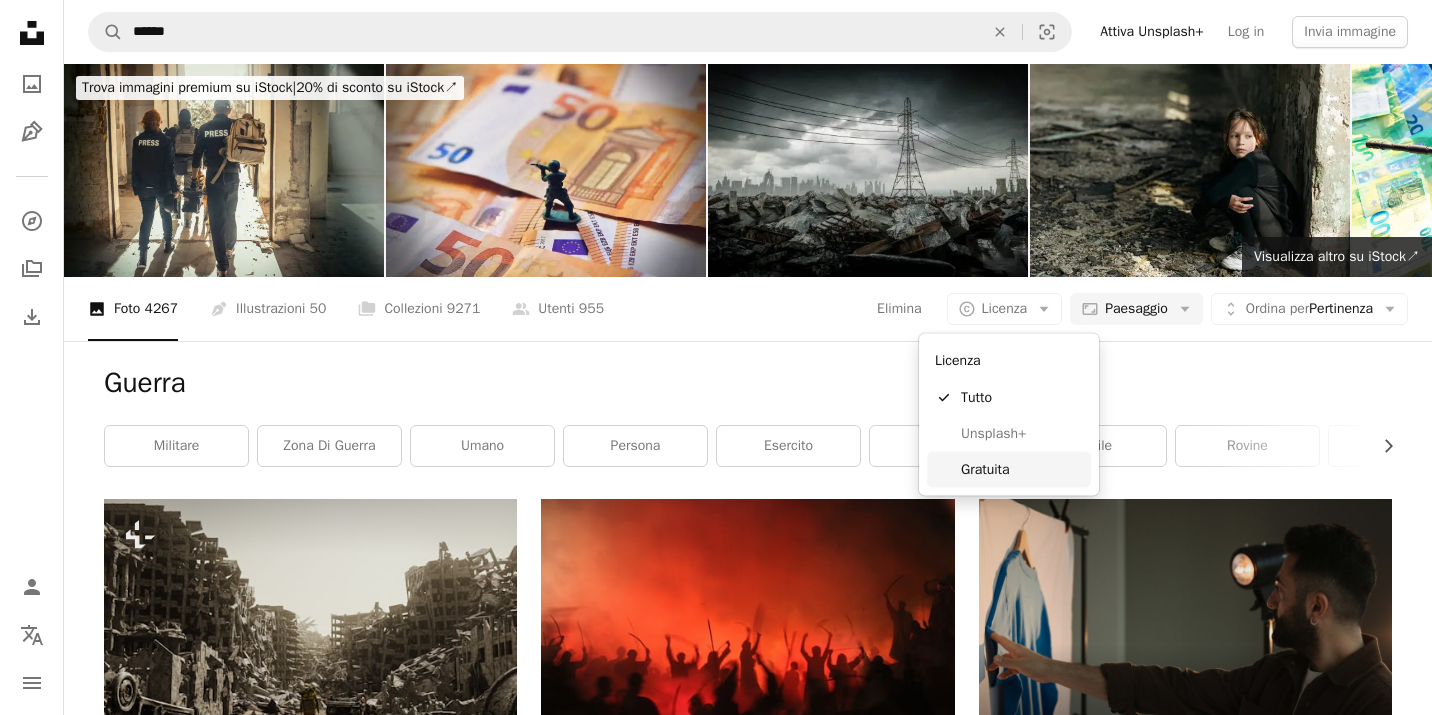 click on "Gratuita" at bounding box center (1022, 469) 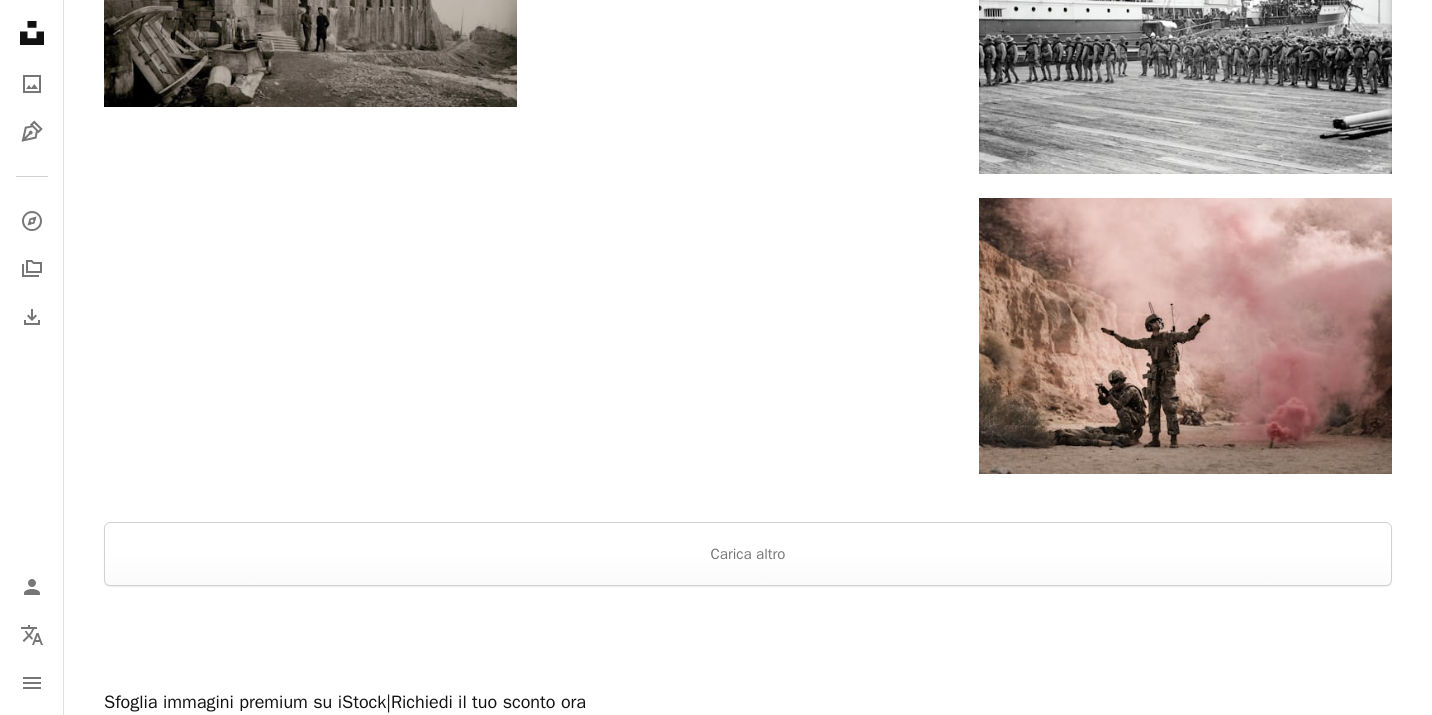 scroll, scrollTop: 2455, scrollLeft: 0, axis: vertical 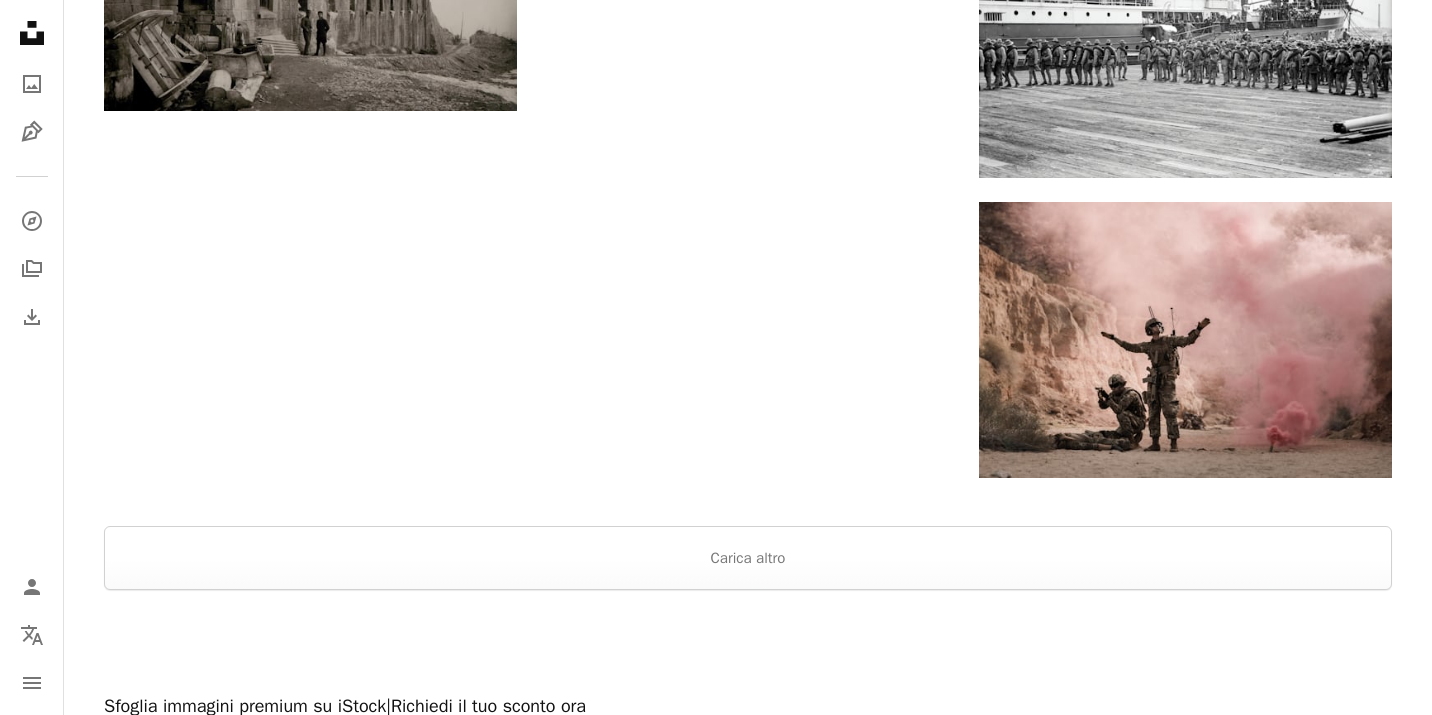 click at bounding box center [748, 642] 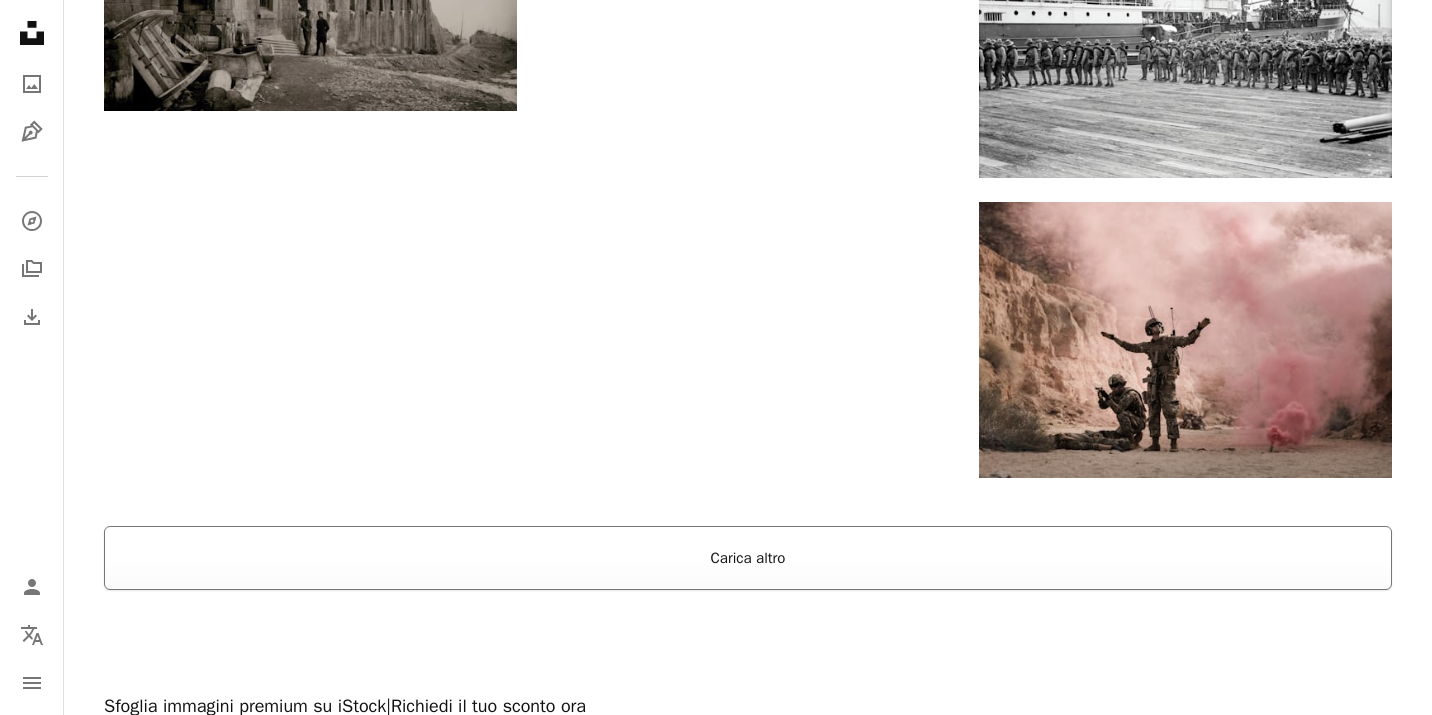 click on "Carica altro" at bounding box center (748, 558) 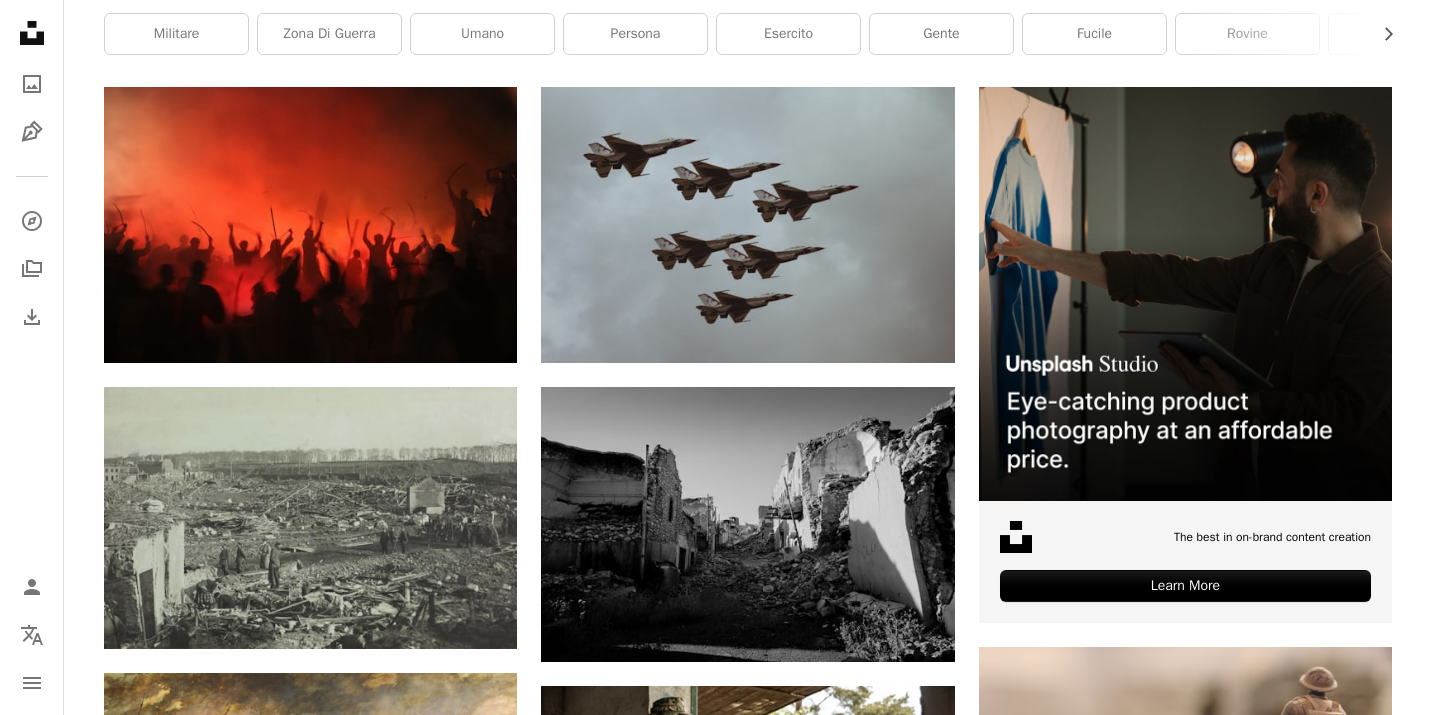 scroll, scrollTop: 0, scrollLeft: 0, axis: both 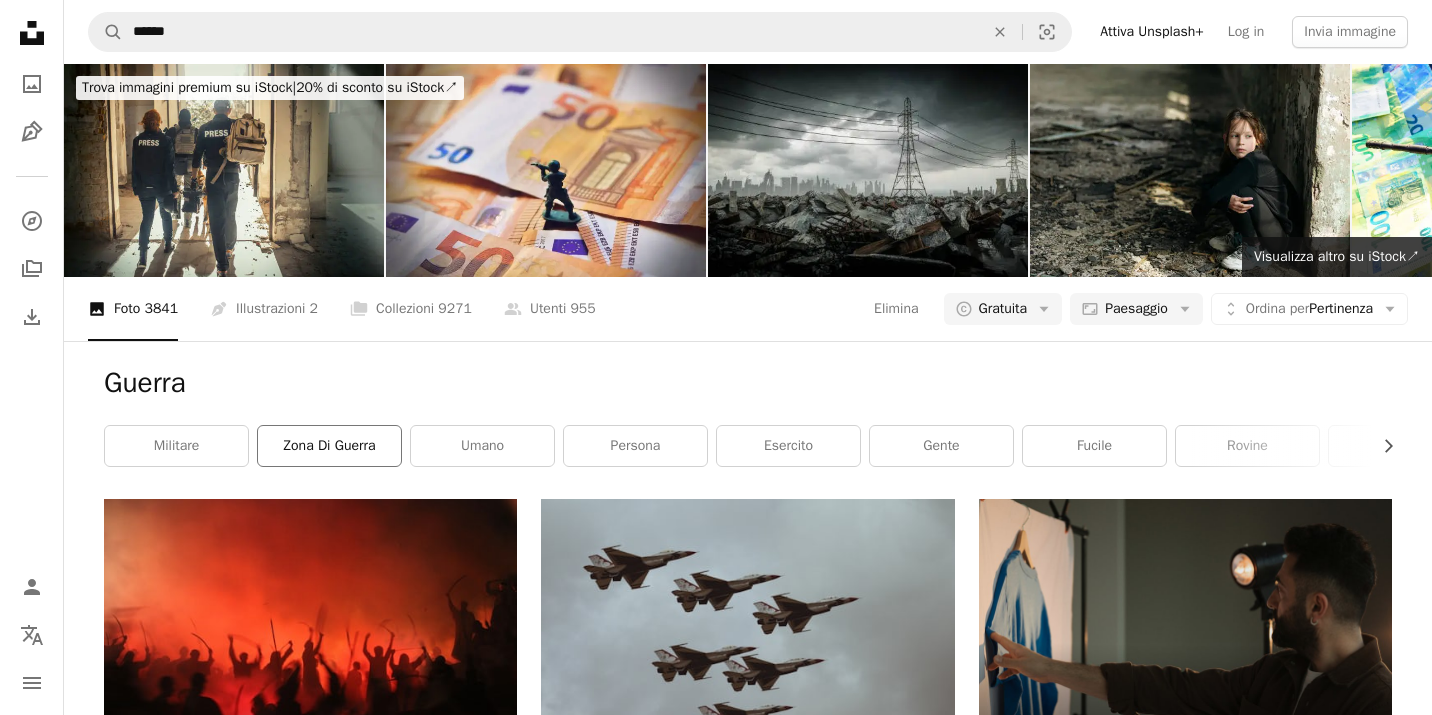 click on "zona di guerra" at bounding box center [329, 446] 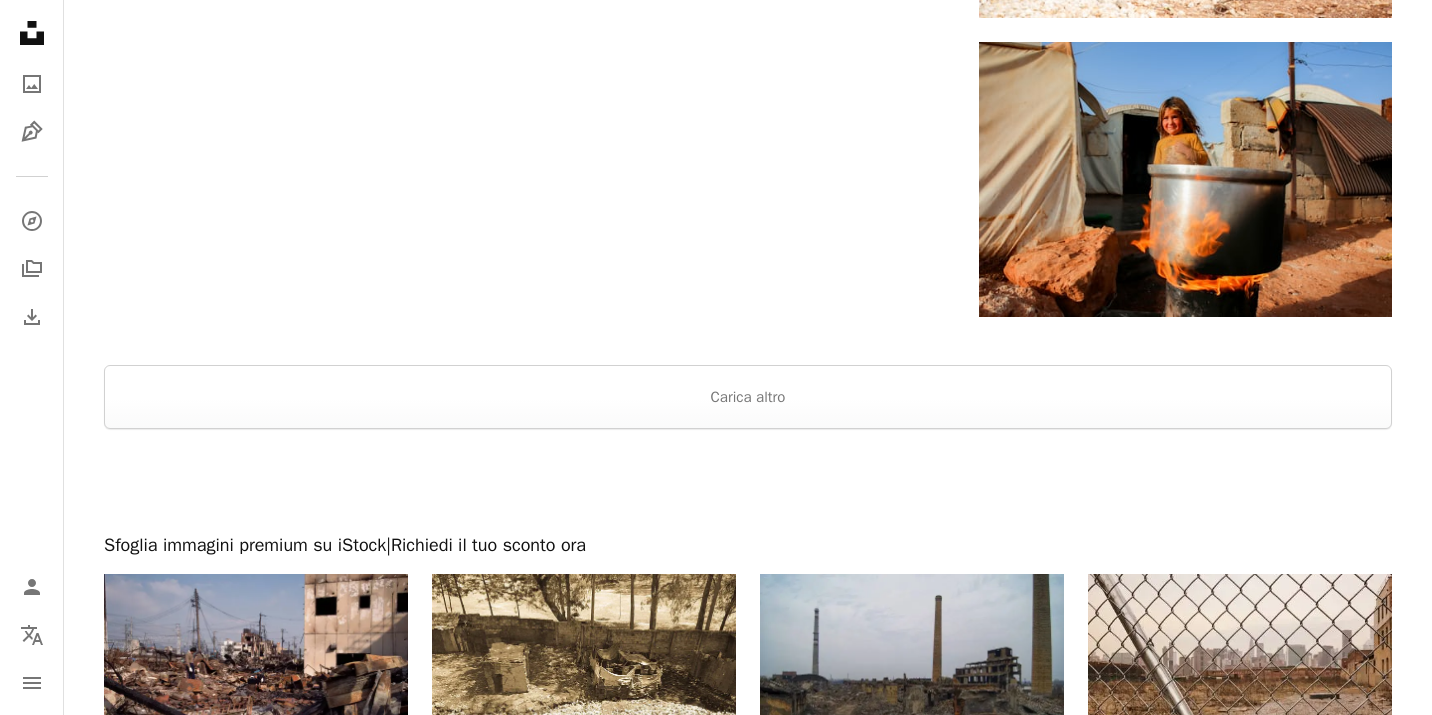 scroll, scrollTop: 2803, scrollLeft: 0, axis: vertical 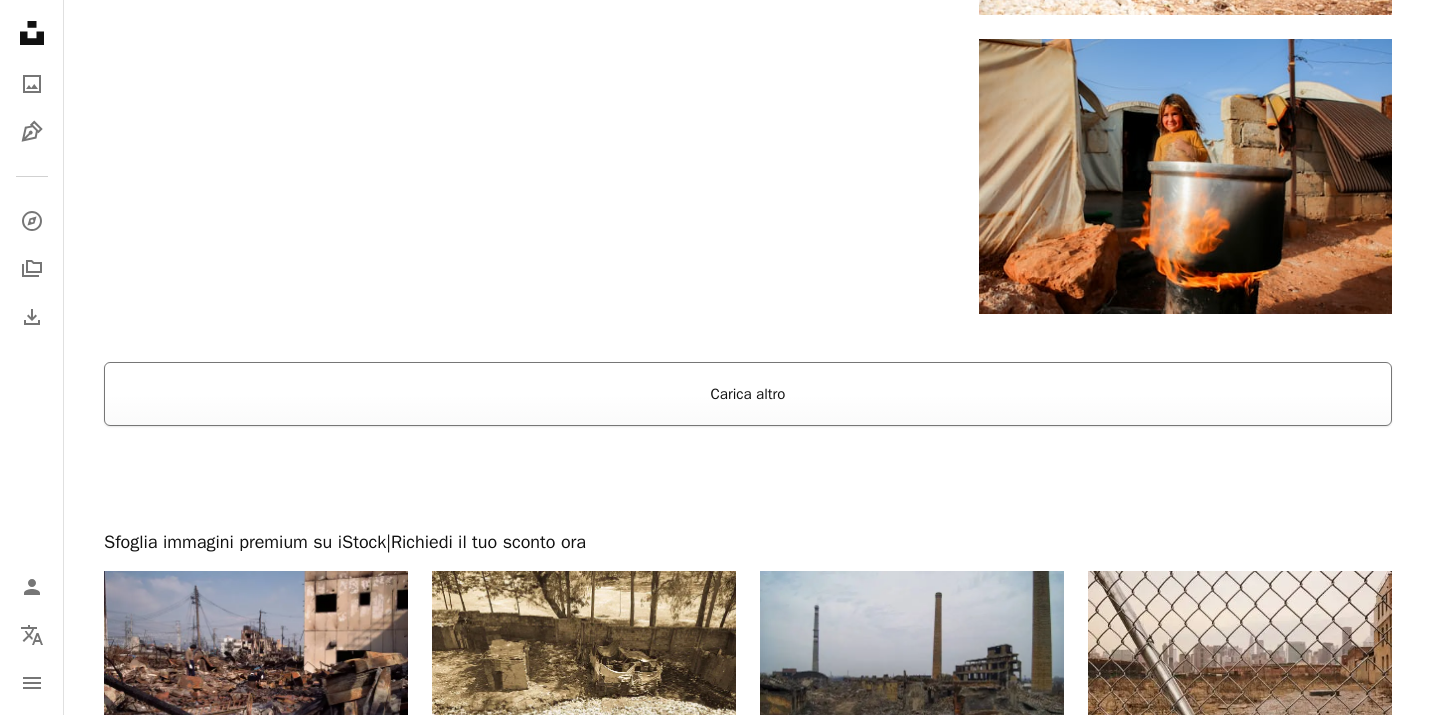 click on "Carica altro" at bounding box center (748, 394) 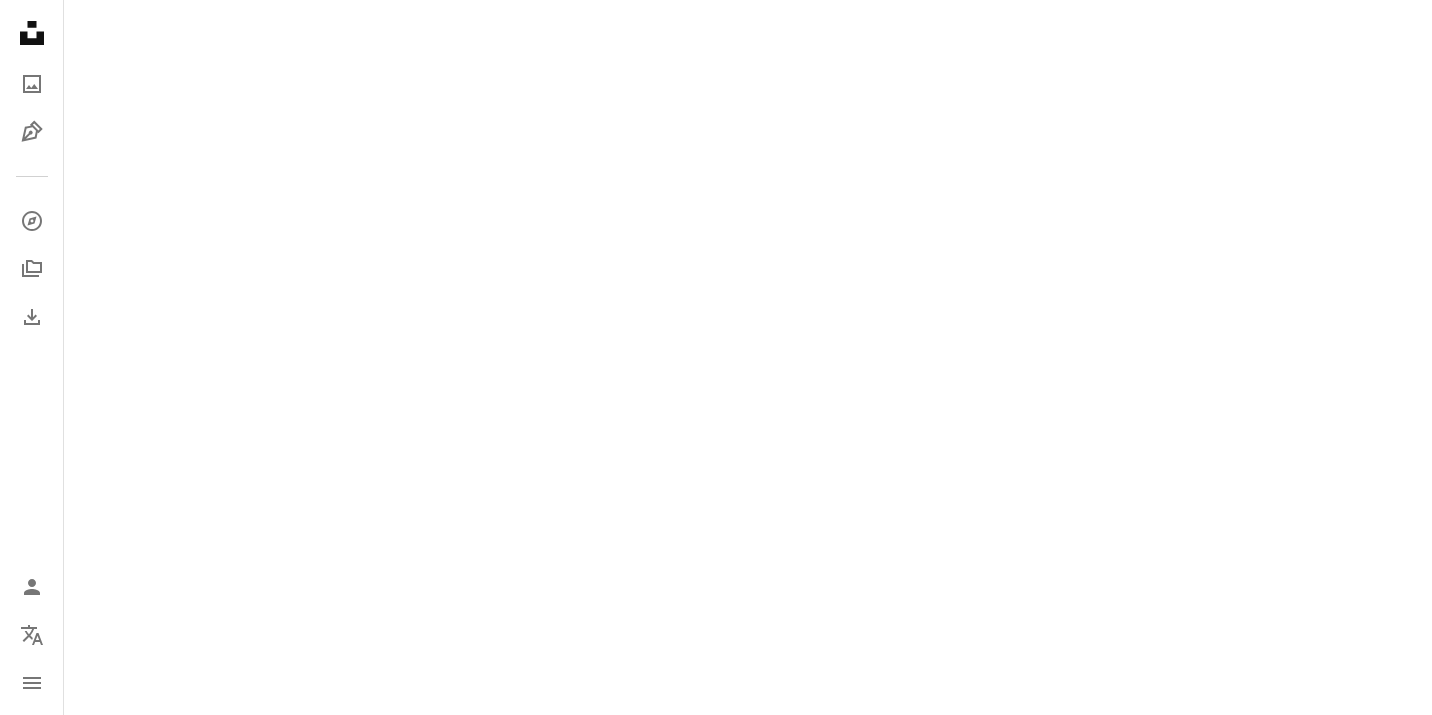 scroll, scrollTop: 15746, scrollLeft: 0, axis: vertical 